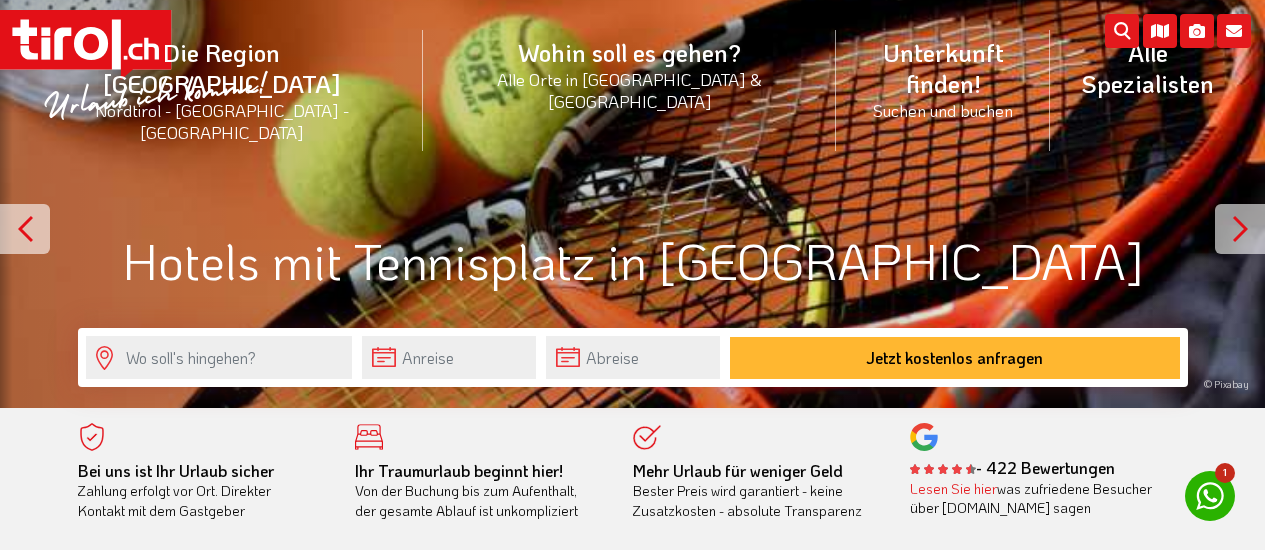 scroll, scrollTop: 0, scrollLeft: 0, axis: both 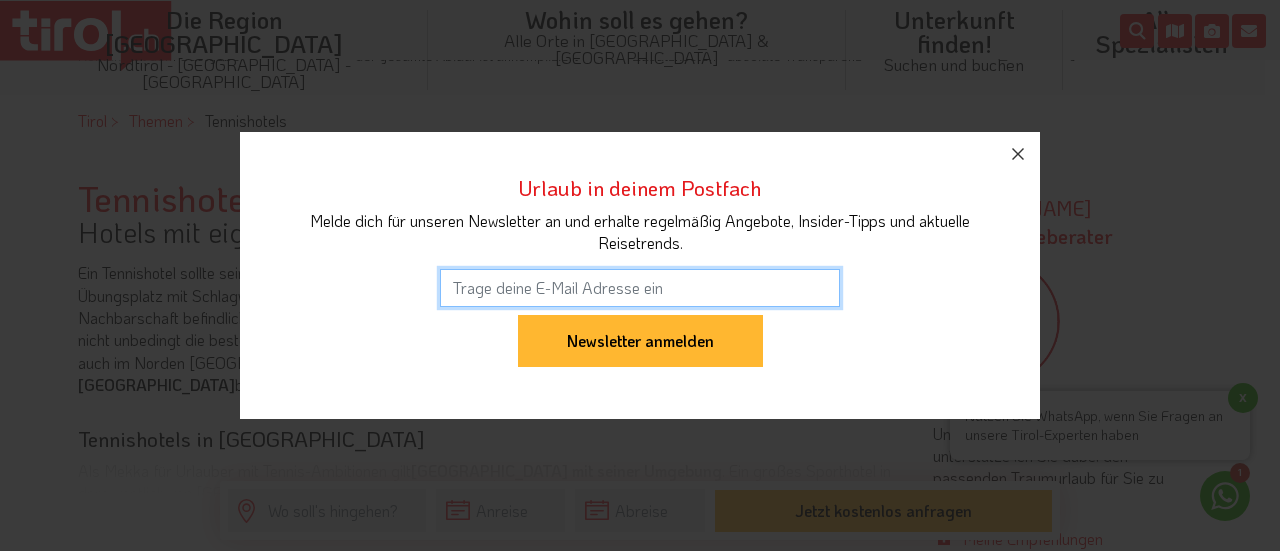 click on "Urlaub in deinem Postfach   Melde dich für unseren Newsletter an und erhalte regelmäßig Angebote, Insider-Tipps und aktuelle Reisetrends.                   Anmeldung war erfolgreich     Newsletter anmelden" at bounding box center [640, 275] 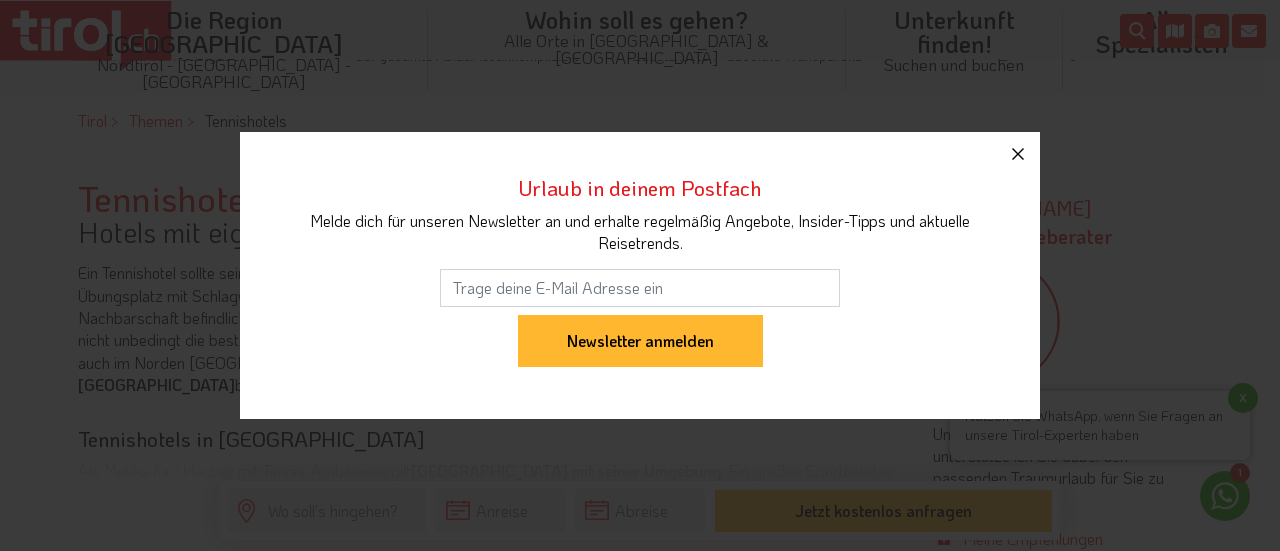 click 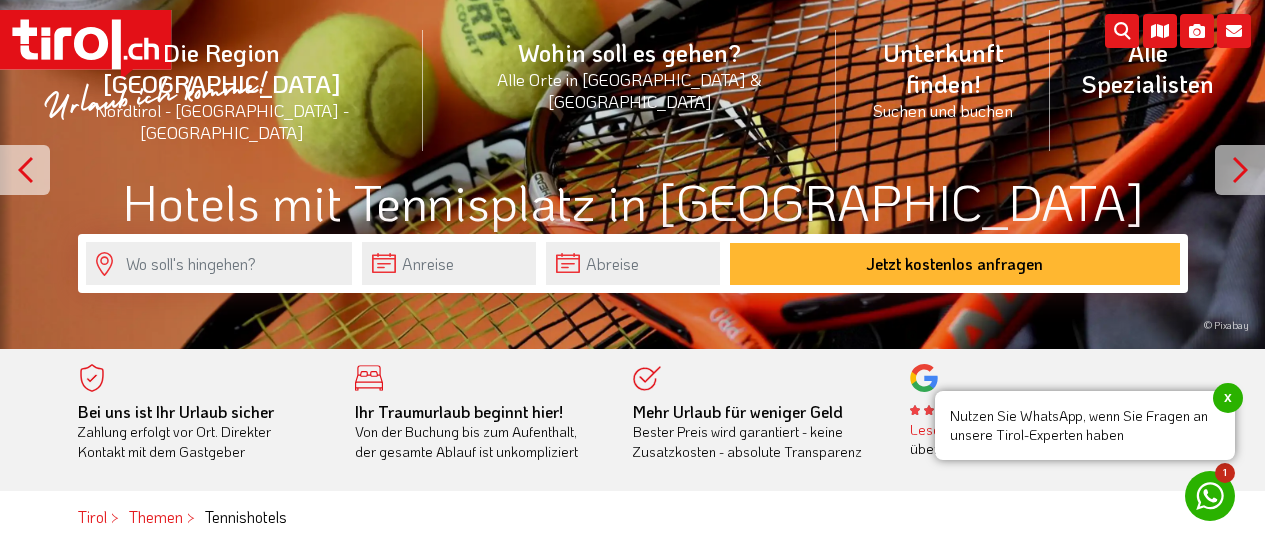 scroll, scrollTop: 64, scrollLeft: 0, axis: vertical 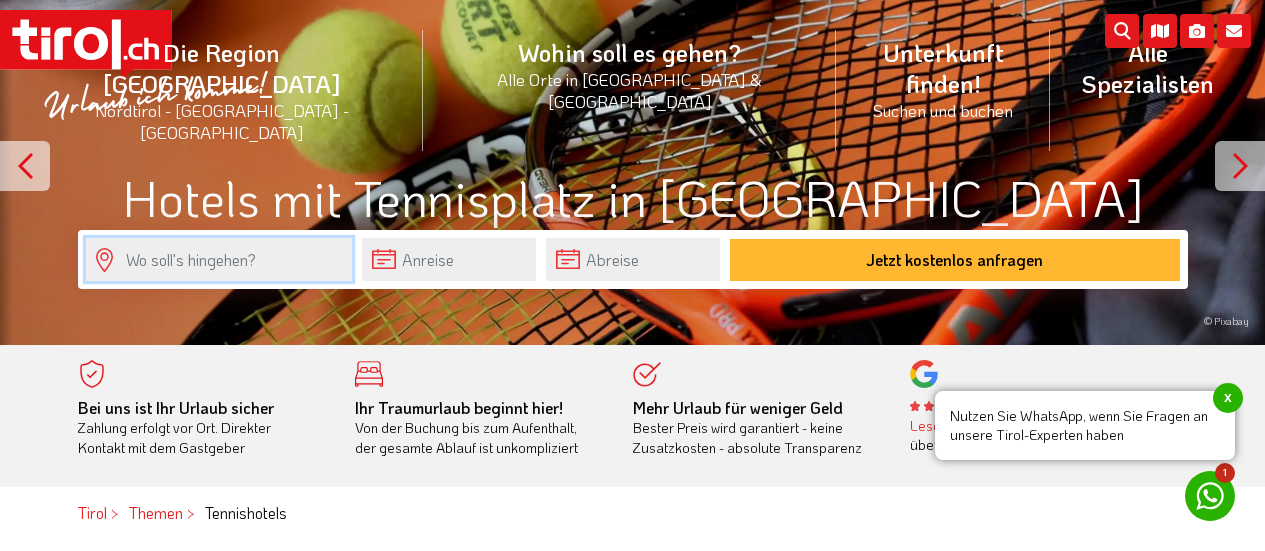 click at bounding box center [219, 259] 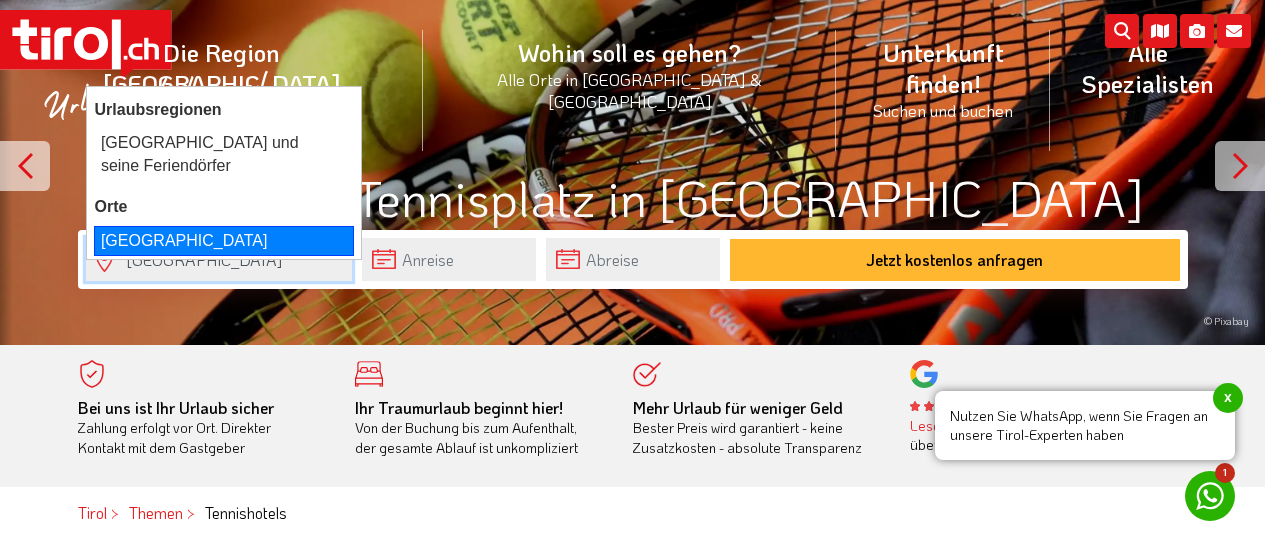 click on "[GEOGRAPHIC_DATA]" at bounding box center [224, 241] 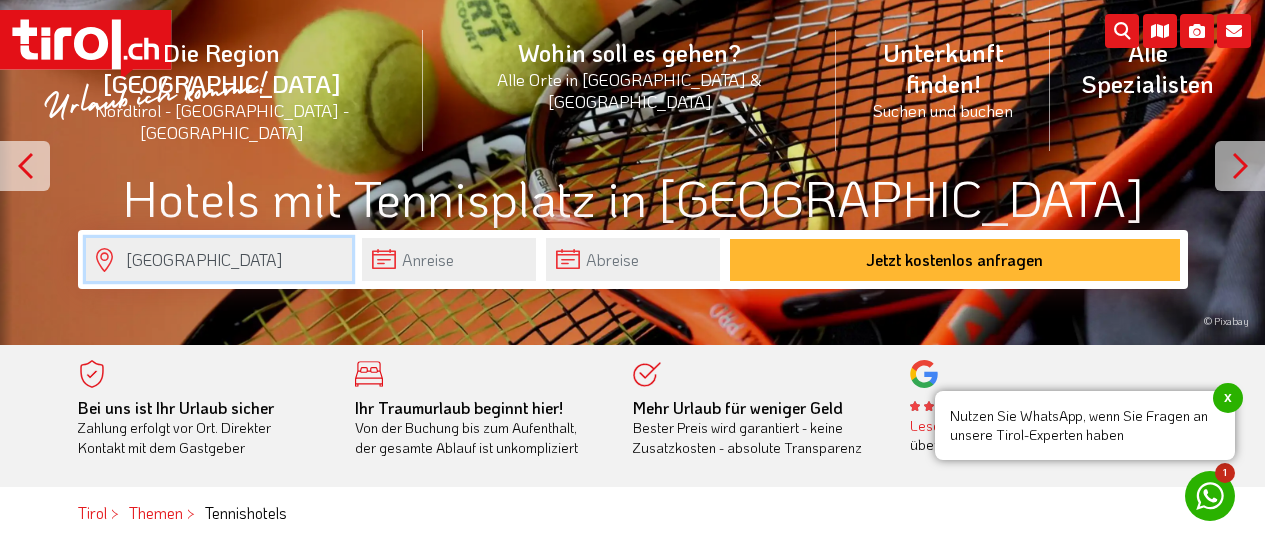click on "[GEOGRAPHIC_DATA]" at bounding box center [219, 259] 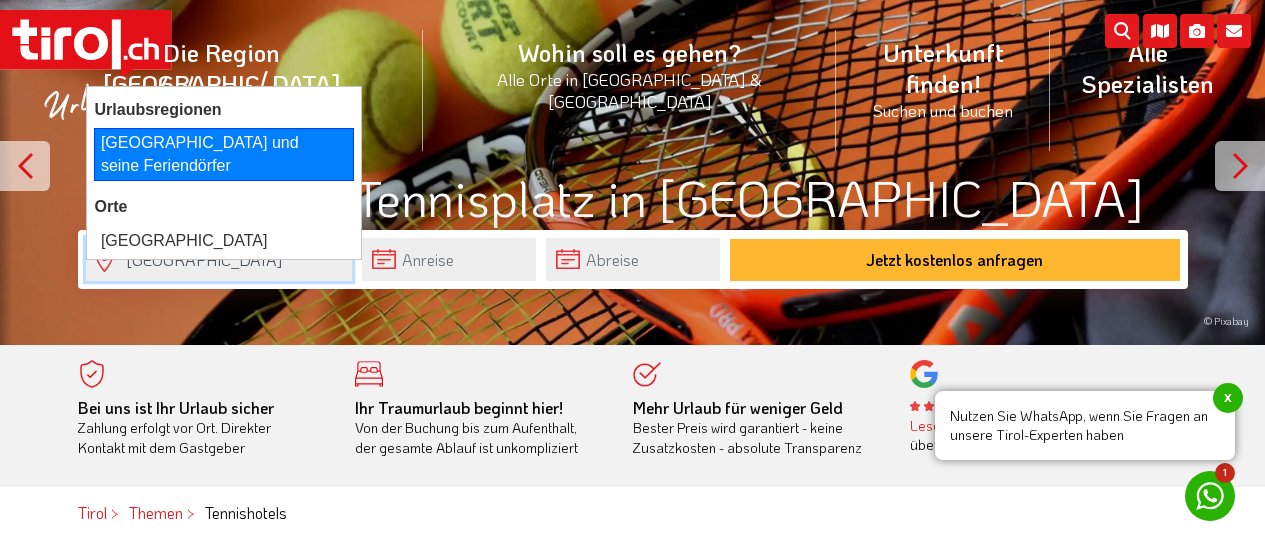 click on "[GEOGRAPHIC_DATA] und seine Feriendörfer" at bounding box center [224, 154] 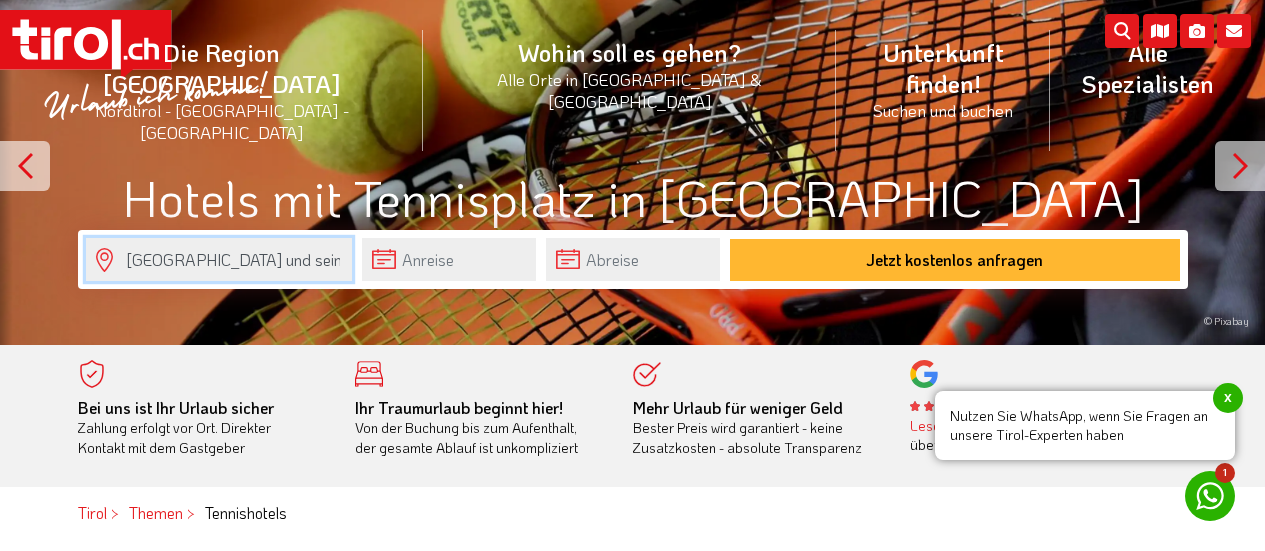type on "[GEOGRAPHIC_DATA] und seine Feriendörfer" 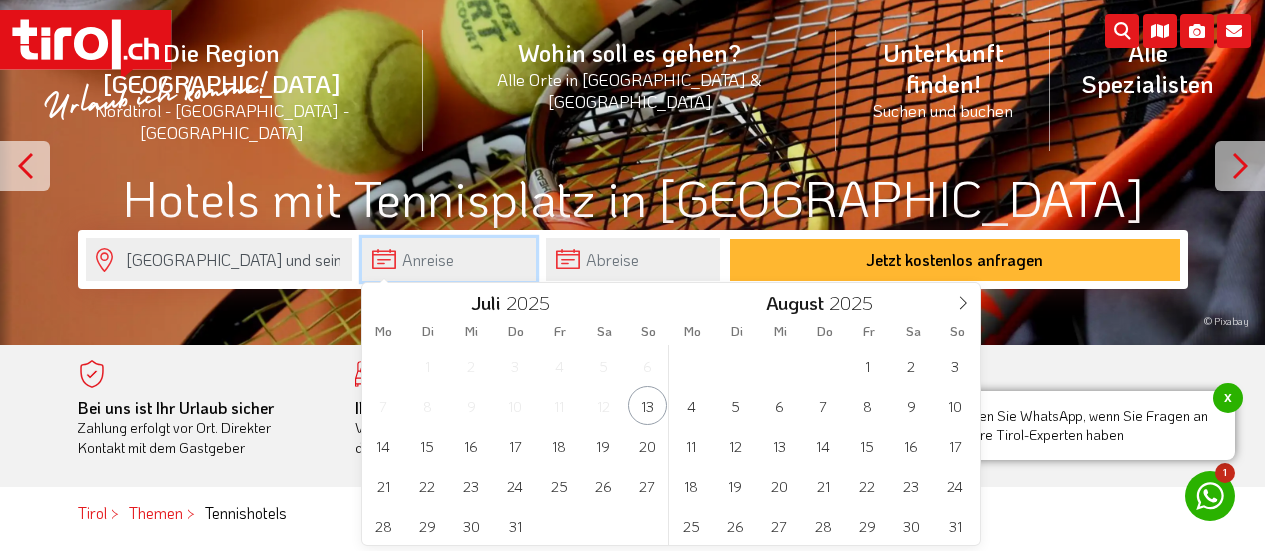 click at bounding box center (449, 259) 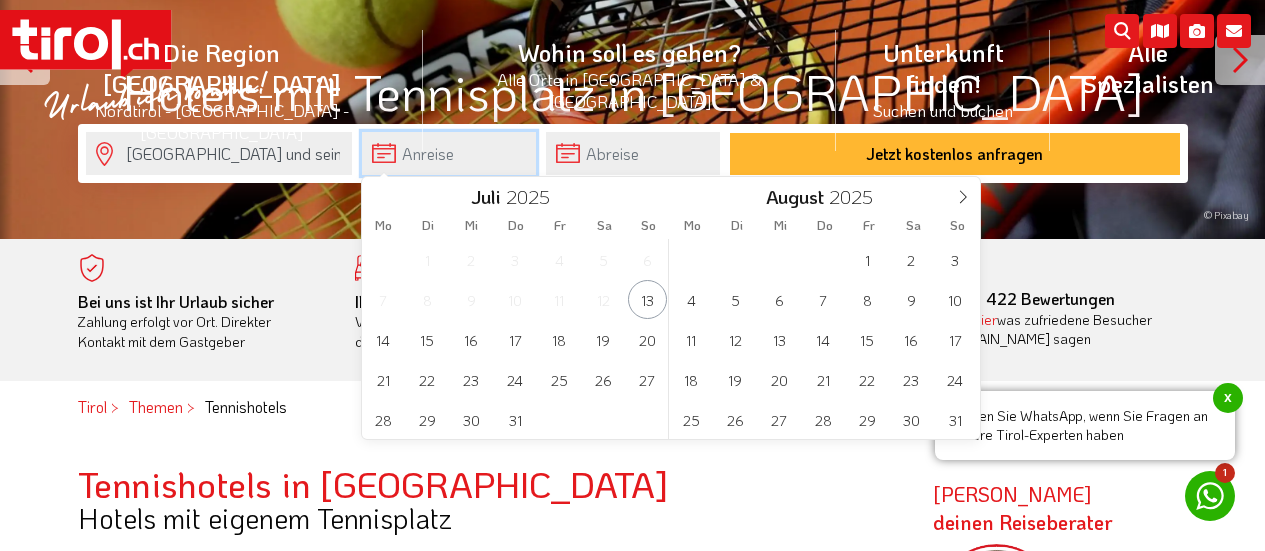 scroll, scrollTop: 171, scrollLeft: 0, axis: vertical 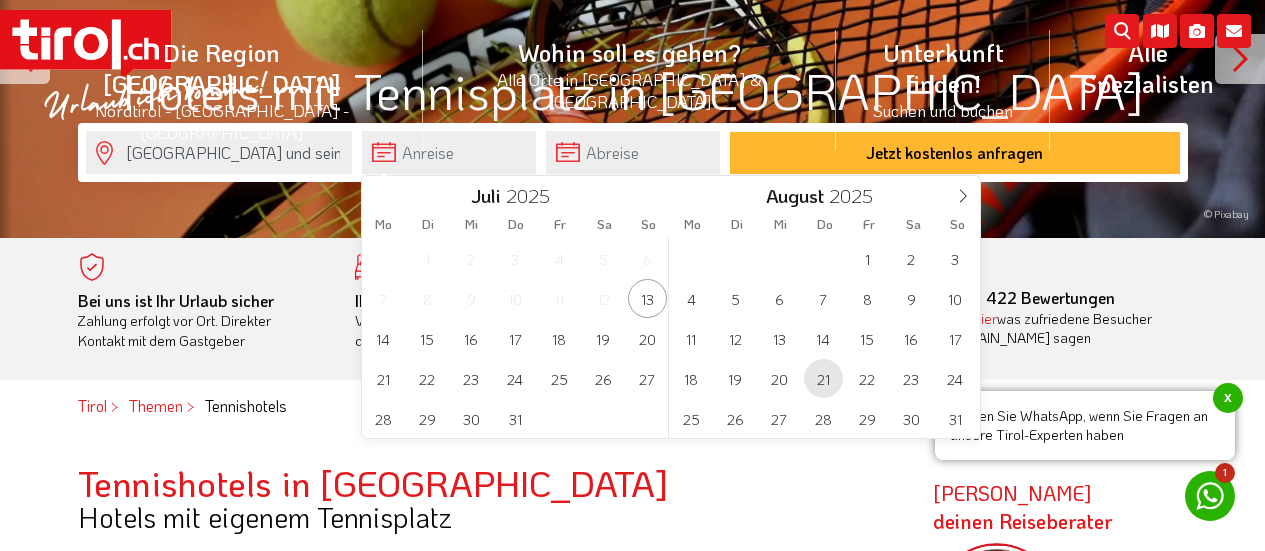 click on "21" at bounding box center (823, 378) 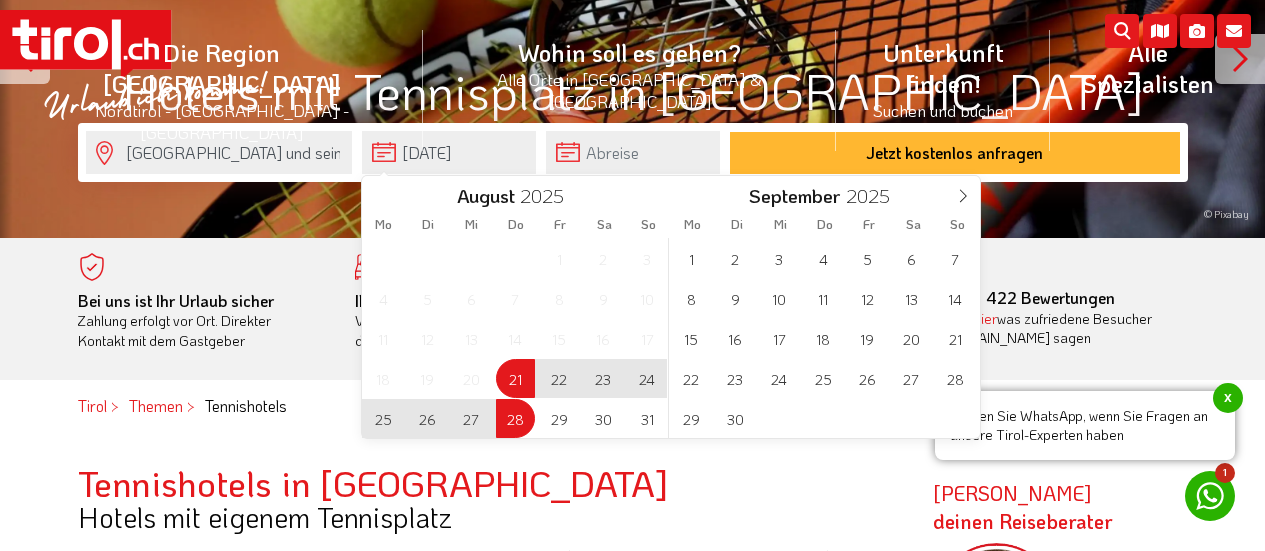 click on "28" at bounding box center [515, 418] 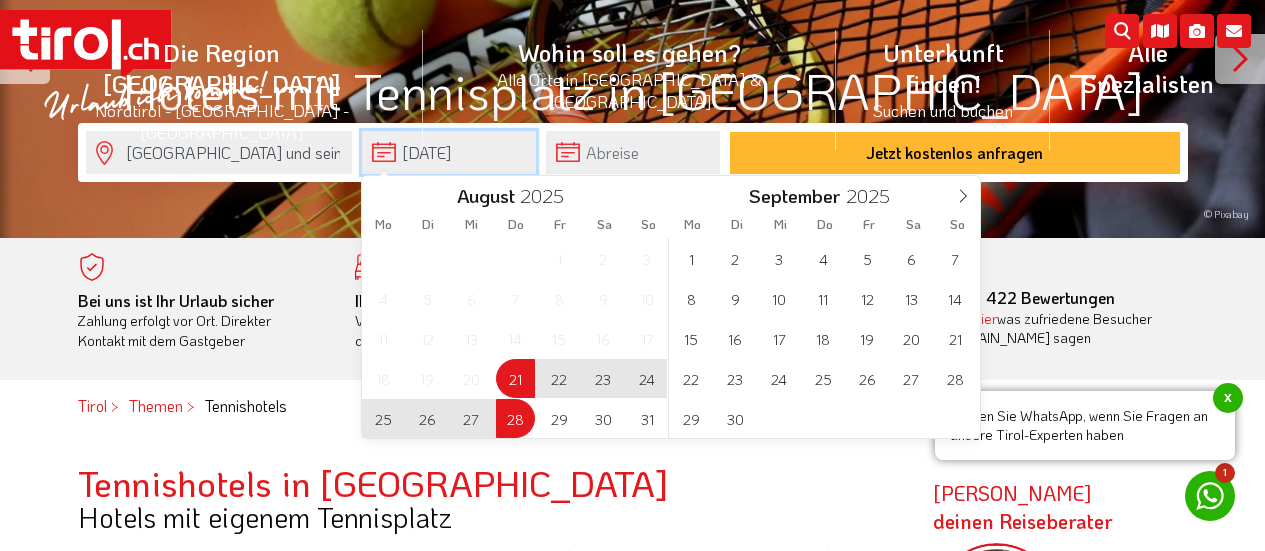 type on "[DATE]" 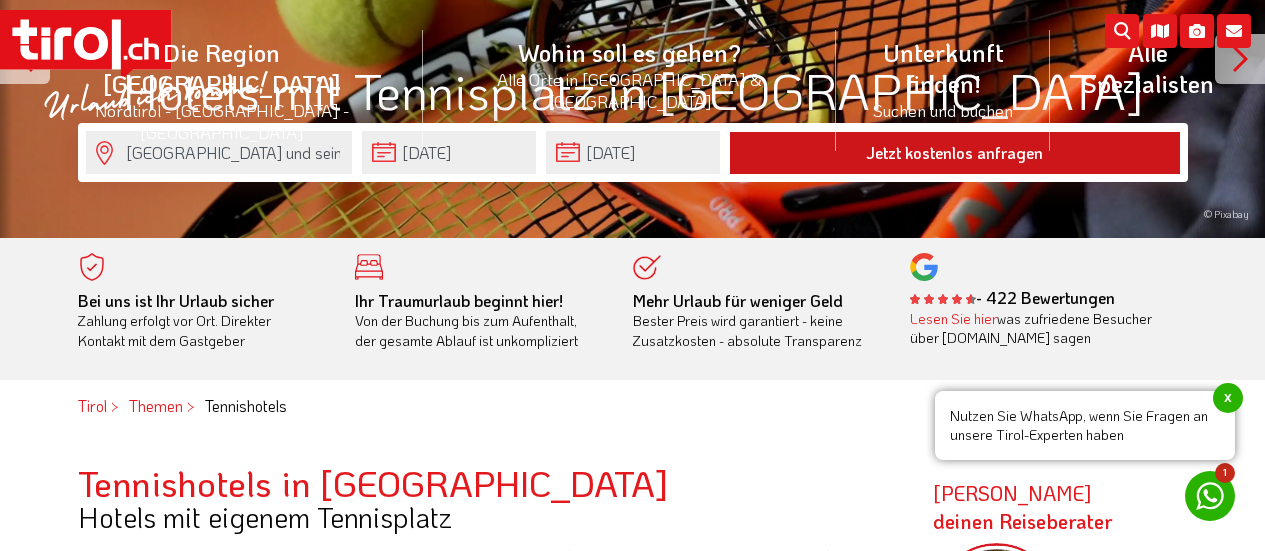 click on "Jetzt kostenlos anfragen" at bounding box center (955, 153) 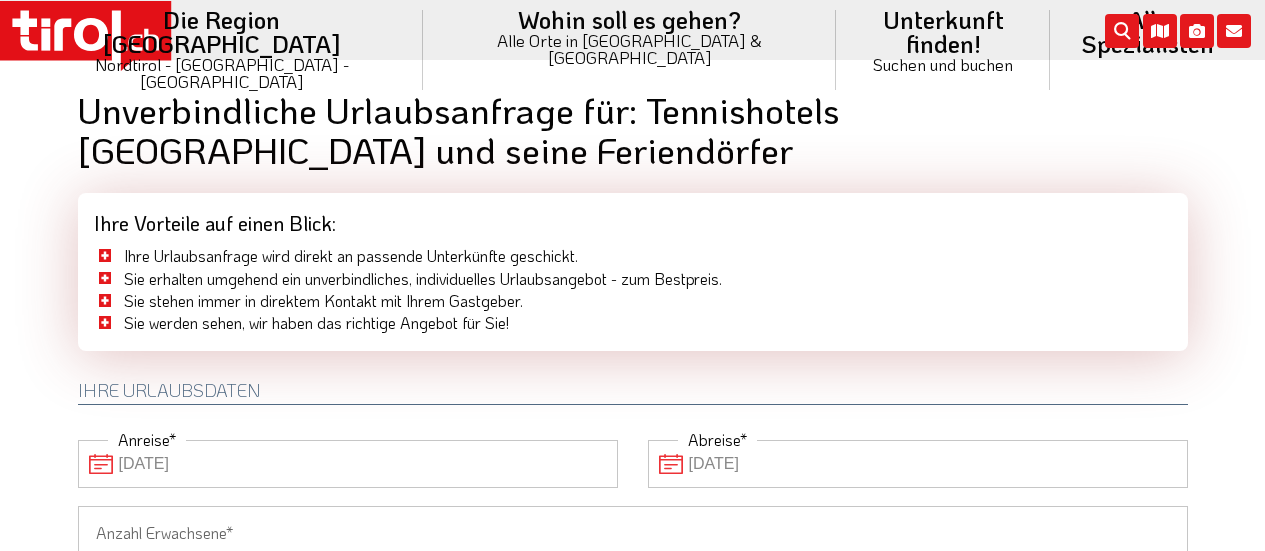 scroll, scrollTop: 0, scrollLeft: 0, axis: both 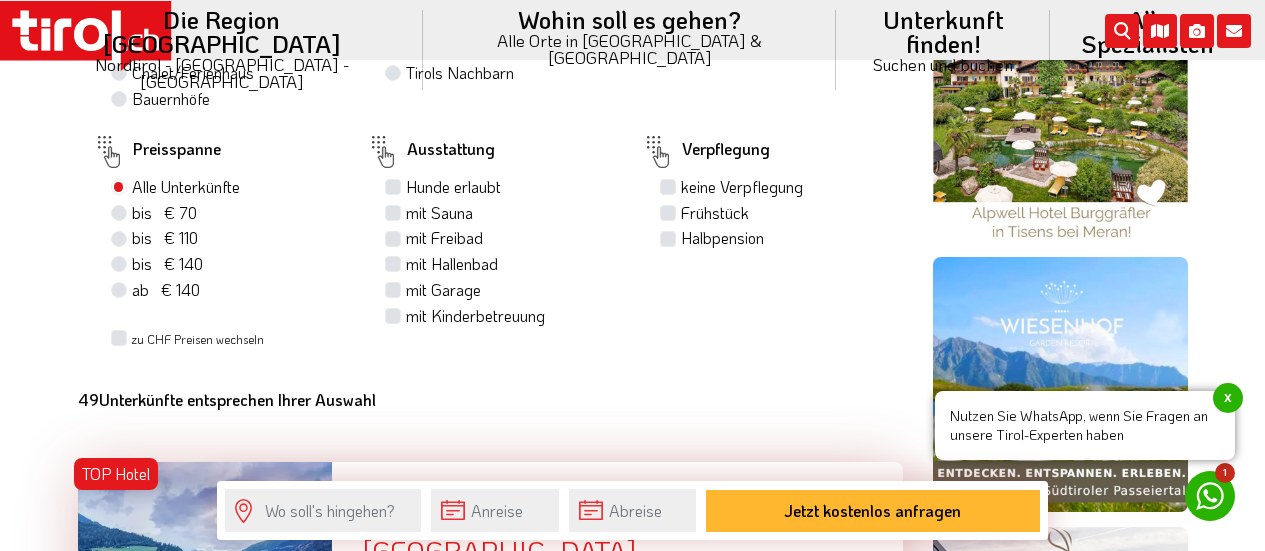 click on "Frühstück" at bounding box center [715, 213] 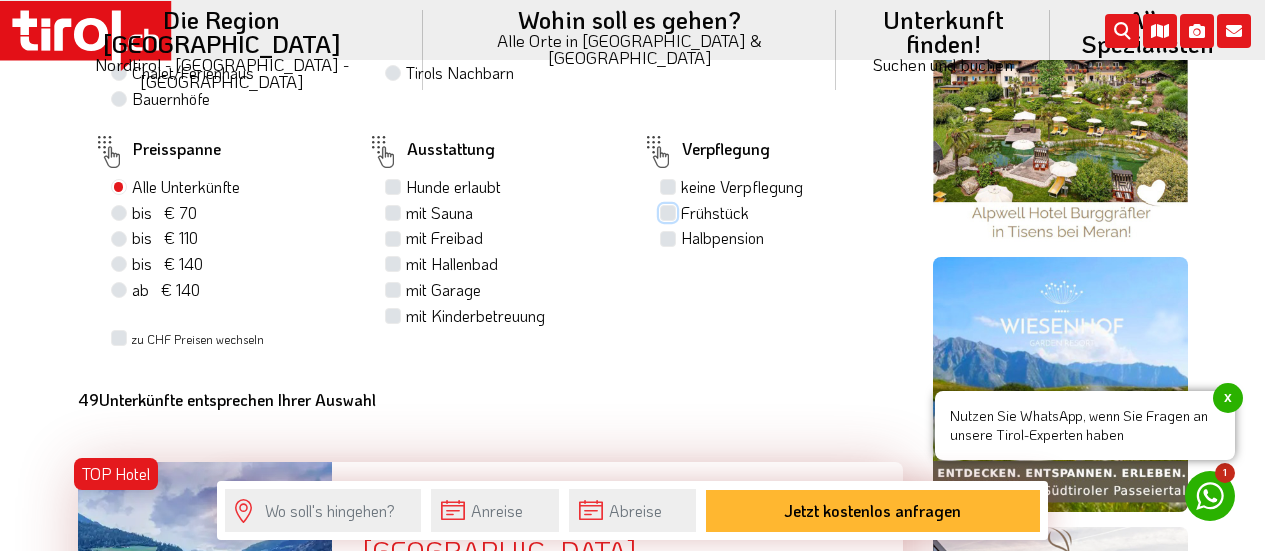 click on "Frühstück" at bounding box center (670, 212) 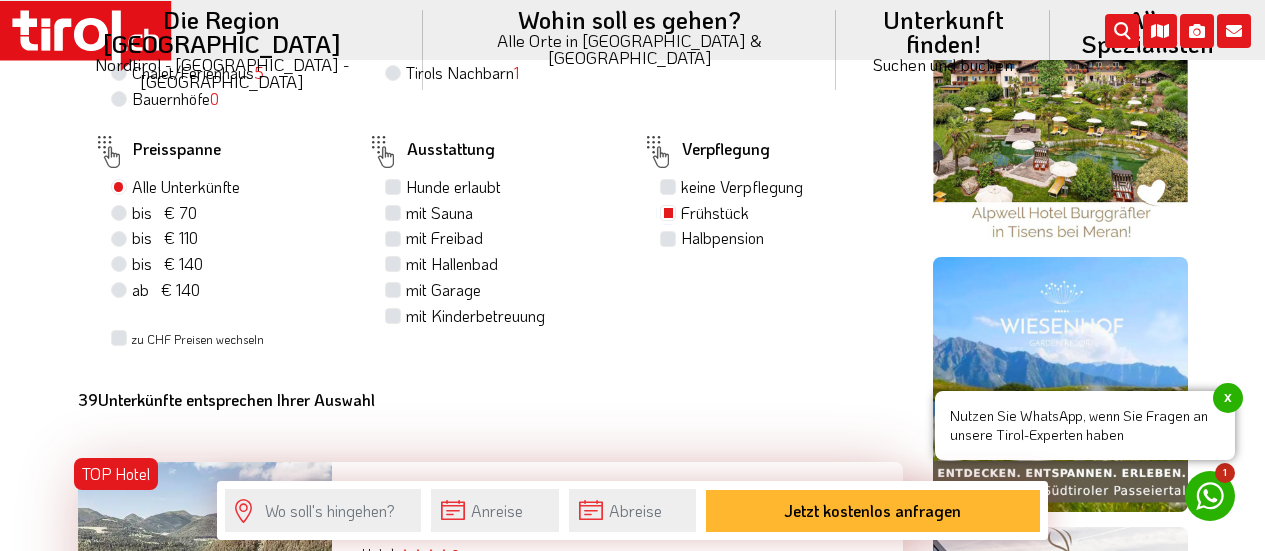click on "Halbpension" at bounding box center [722, 238] 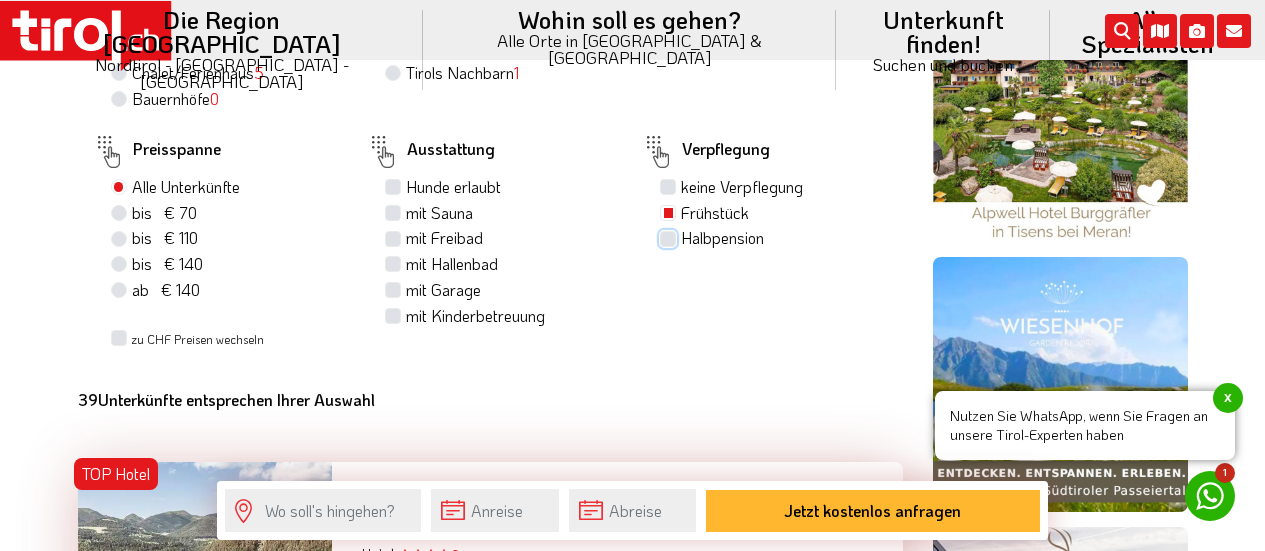 click on "Halbpension" at bounding box center [670, 237] 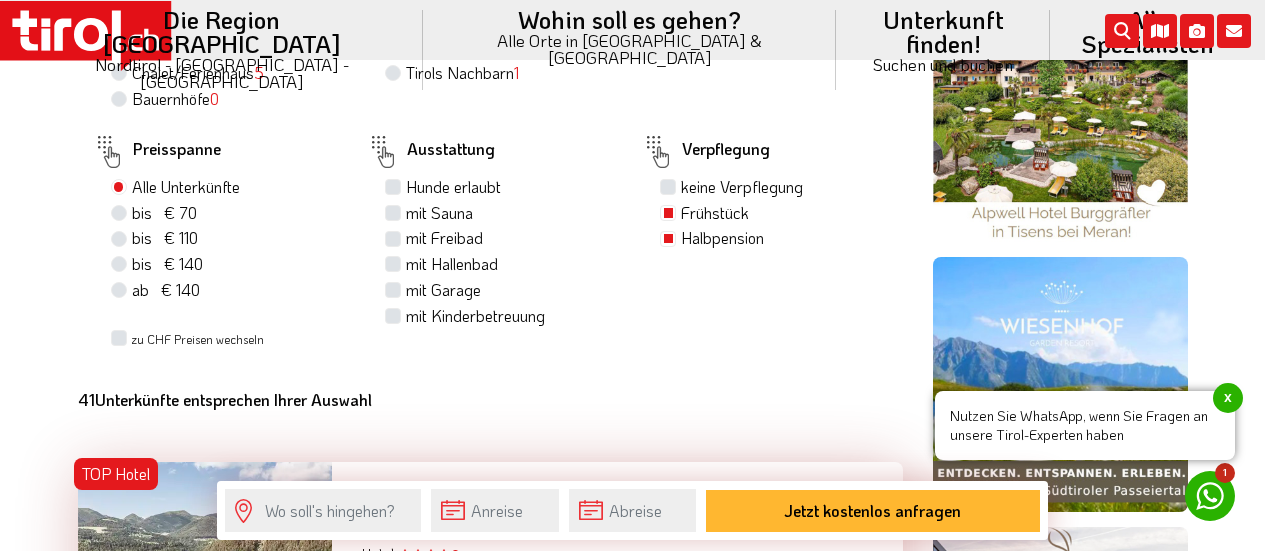 click on "Halbpension" at bounding box center [722, 238] 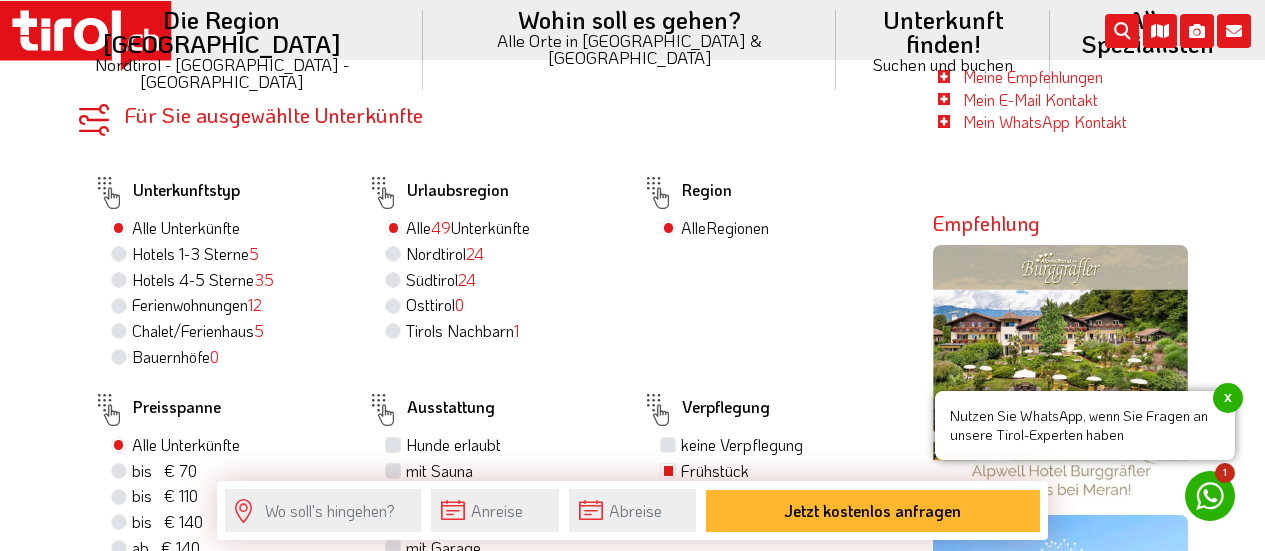 scroll, scrollTop: 917, scrollLeft: 0, axis: vertical 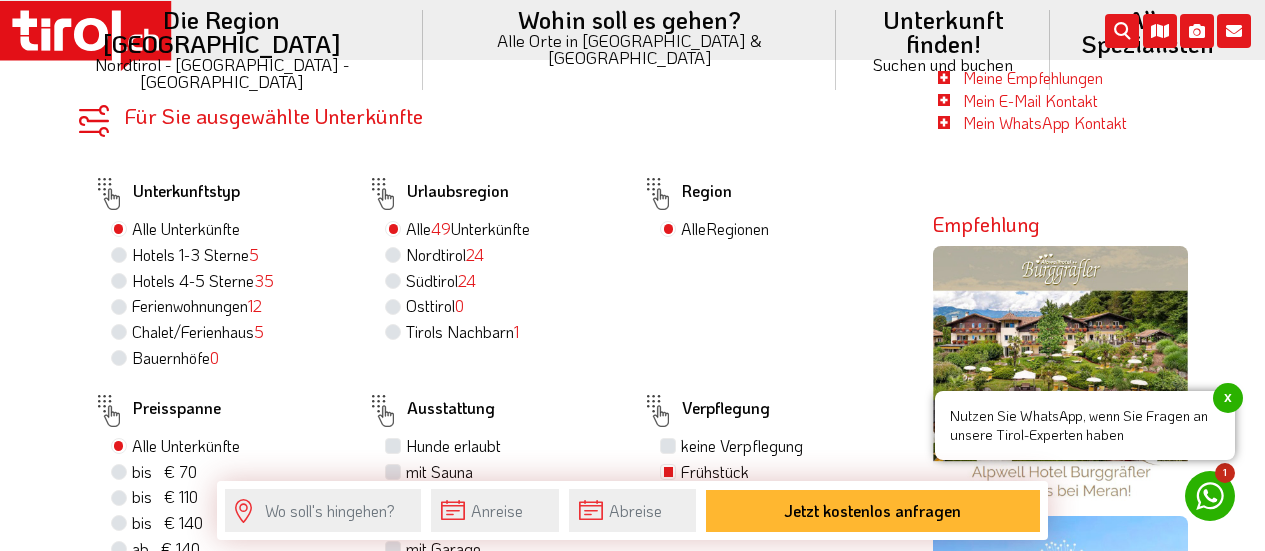 click on "Region          Alle   Regionen           Achensee             Alpbachtal & Tiroler Seenland             Arlberg             Ferienregion Reutte             Hall-Wattens             Innsbruck und seine Feriendörfer             Kaiserwinkl             Kitzbühel             Kitzbüheler Alpen             Kufsteinerland             Lechtal             Seefeld             Ötztal             Paznaun Ischgl             Serfaus Fiss Ladis             Stubaital             Tannheimer Tal             Tirol West             Tiroler Oberland / Reschenpass             Tiroler Zugspitz Arena             Wilder Kaiser             Wildschönau             Zillertal             Nationalparkregion             Ahrntal             Bozen und Umgebung             Dolomiten             Eisacktal             Meran und Umgebung             Südtirol Süden             Vinschgau             Vorarlberg" at bounding box center (764, 271) 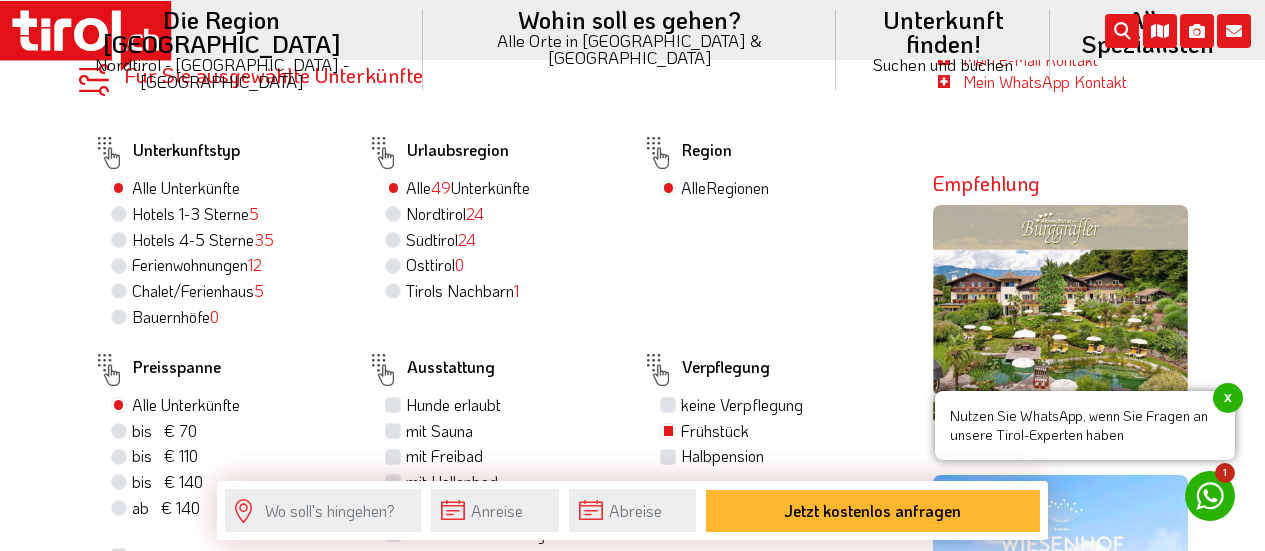 scroll, scrollTop: 968, scrollLeft: 0, axis: vertical 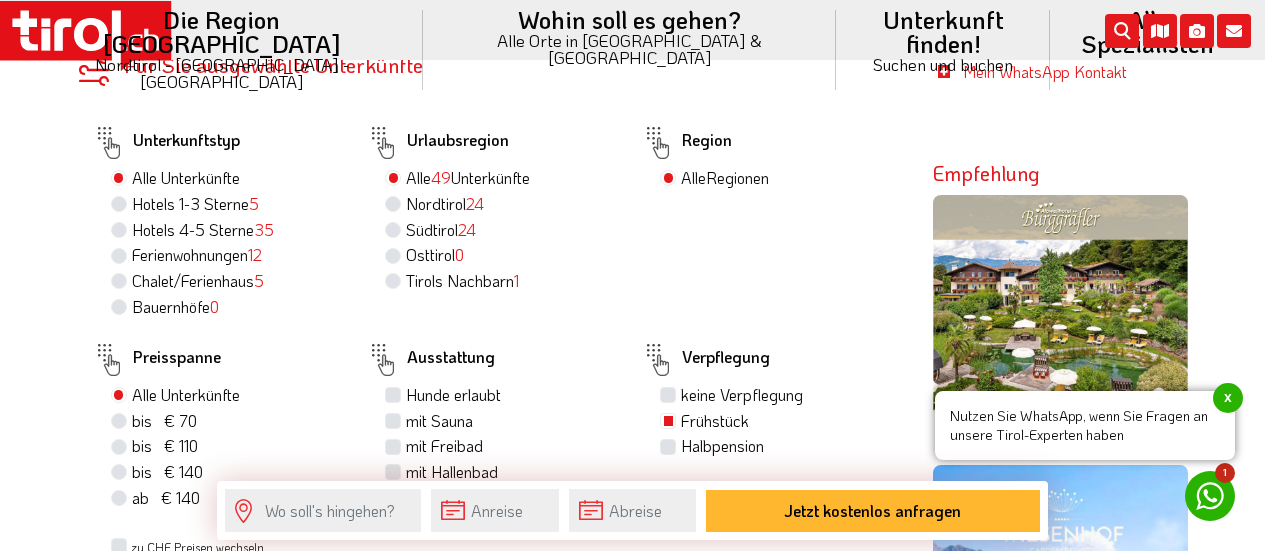 click on "Nordtirol  24" at bounding box center (445, 204) 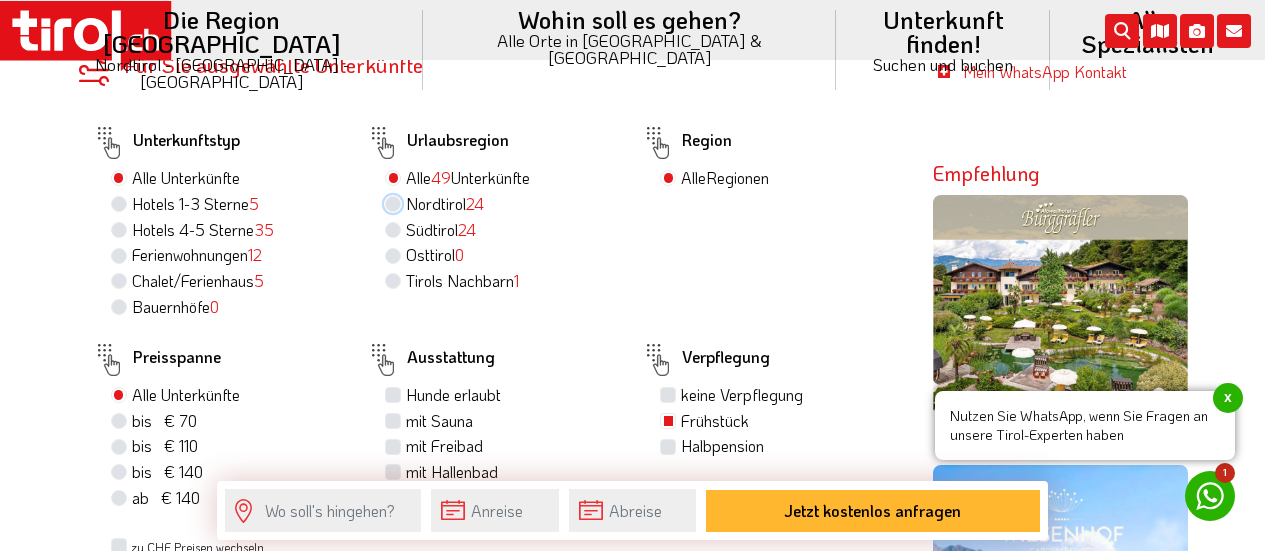 click on "Nordtirol  24" at bounding box center (395, 203) 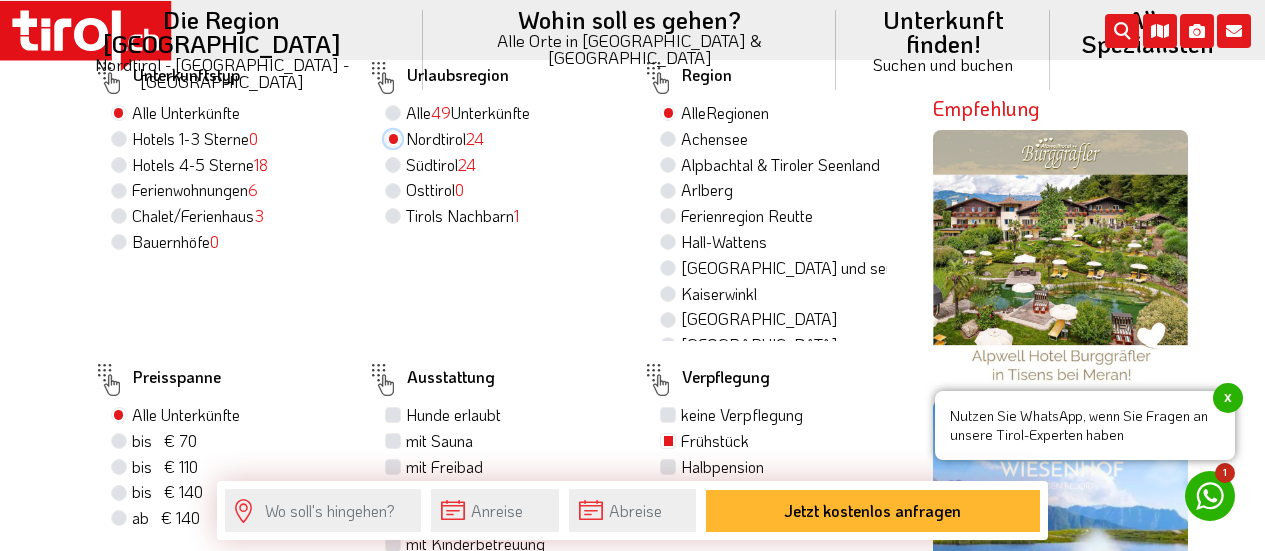 scroll, scrollTop: 1032, scrollLeft: 0, axis: vertical 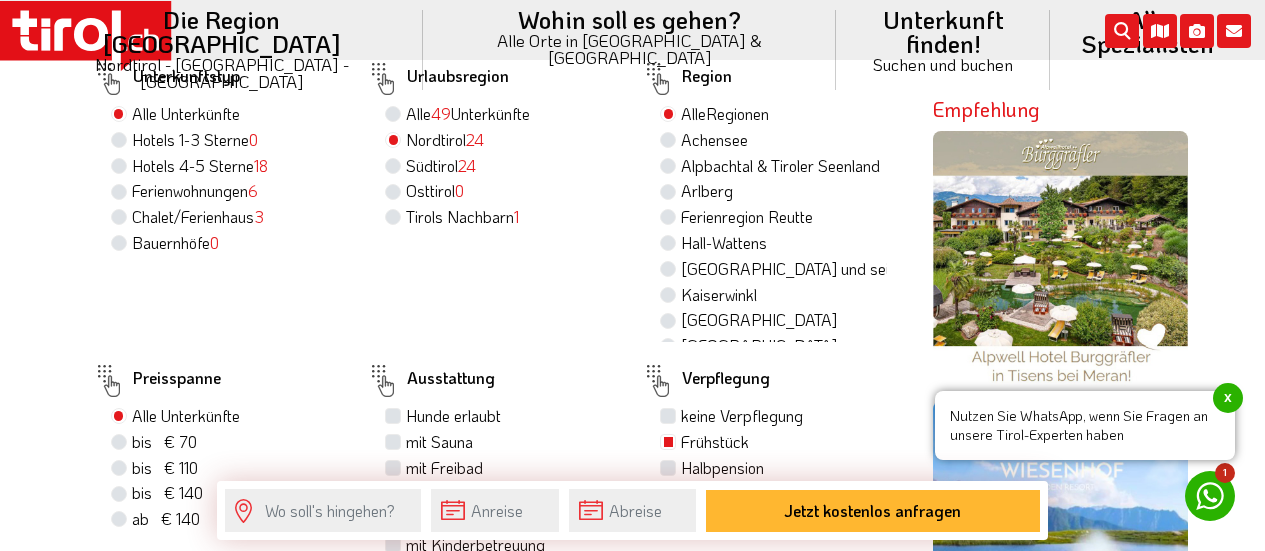 click on "[GEOGRAPHIC_DATA] und seine Feriendörfer" at bounding box center (782, 269) 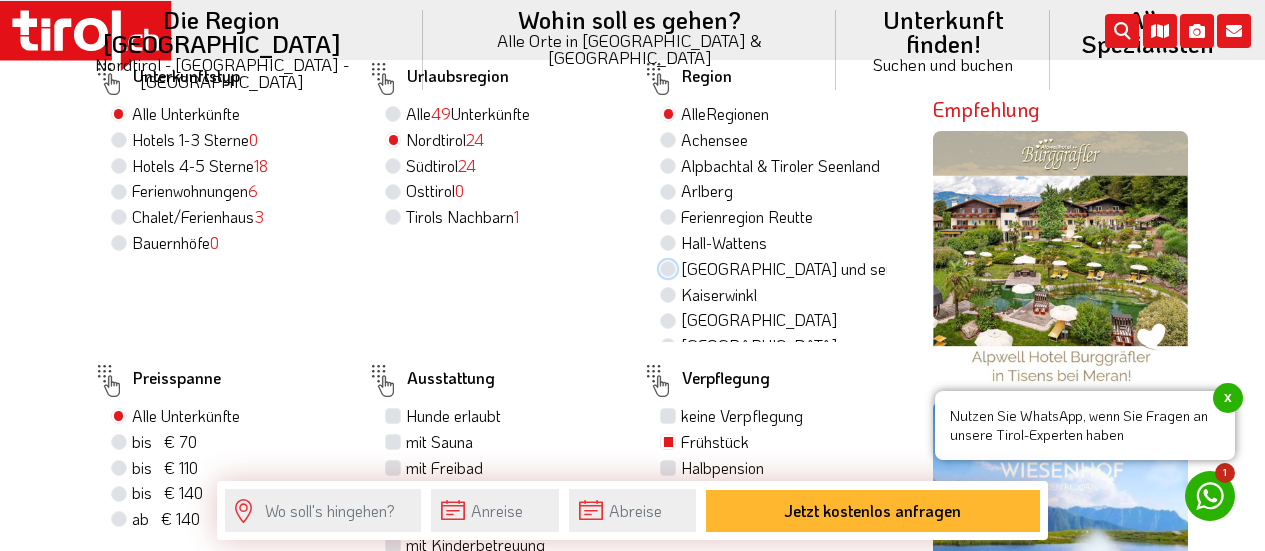 click on "[GEOGRAPHIC_DATA] und seine Feriendörfer" at bounding box center [670, 268] 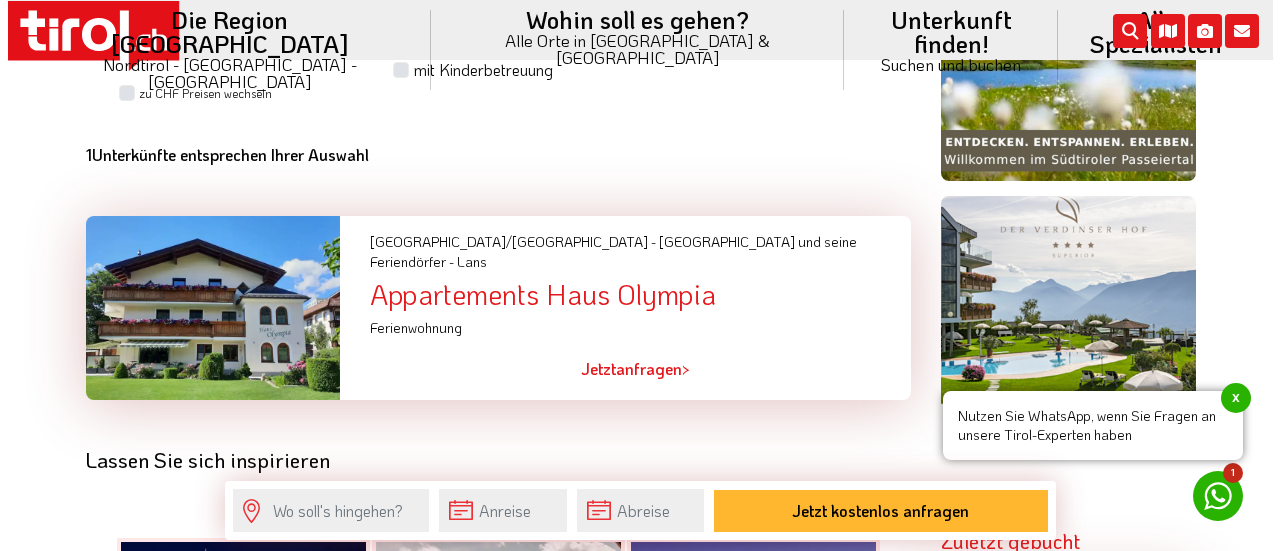 scroll, scrollTop: 1505, scrollLeft: 0, axis: vertical 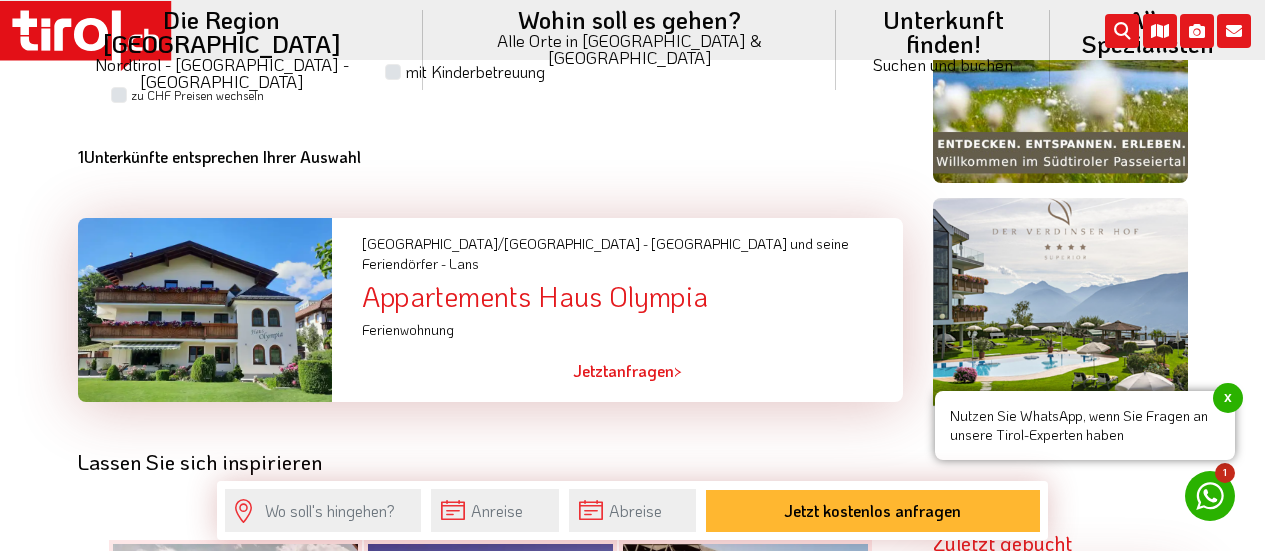 click on "Appartements Haus Olympia" at bounding box center (632, 296) 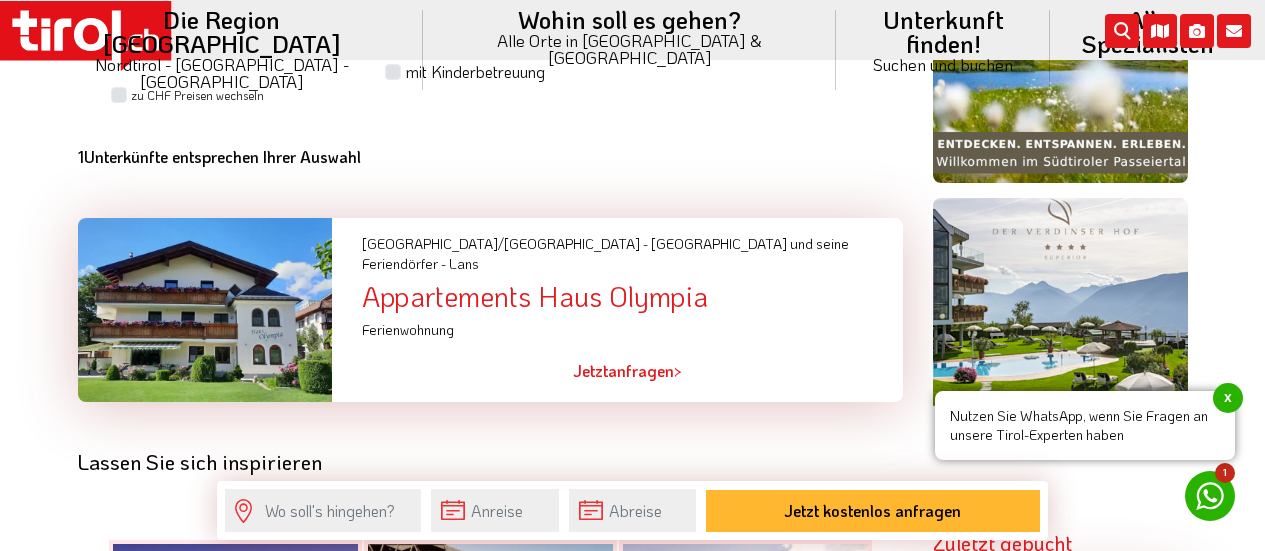 click on "Appartements Haus Olympia" at bounding box center (632, 296) 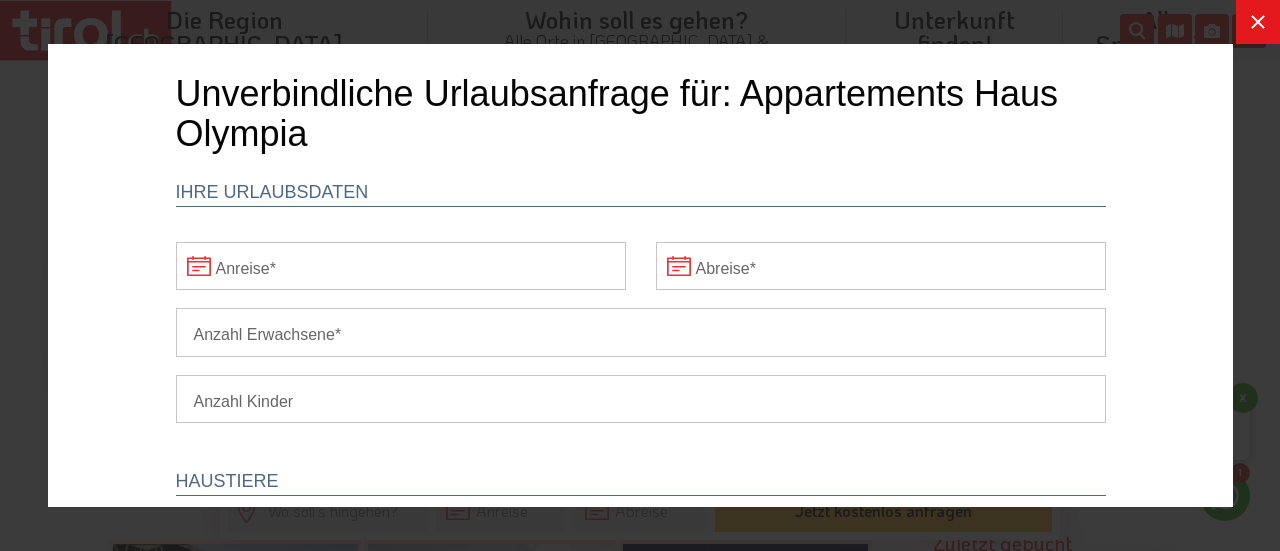 scroll, scrollTop: 0, scrollLeft: 0, axis: both 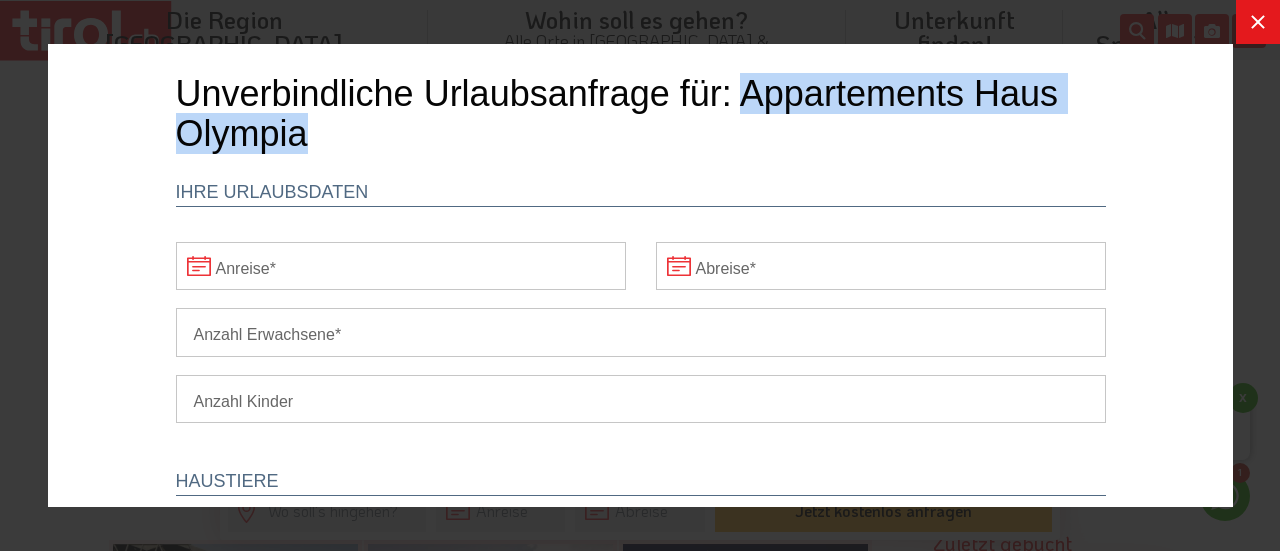 drag, startPoint x: 729, startPoint y: 97, endPoint x: 1012, endPoint y: 141, distance: 286.40005 